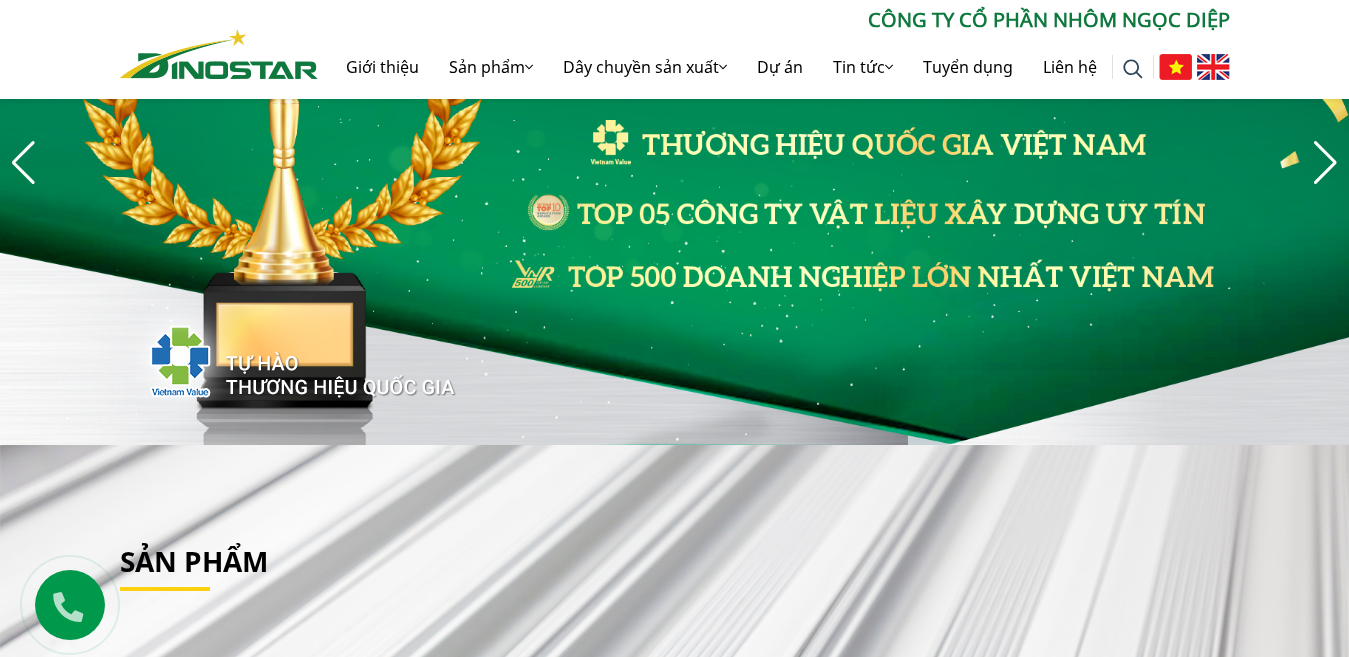scroll, scrollTop: 200, scrollLeft: 0, axis: vertical 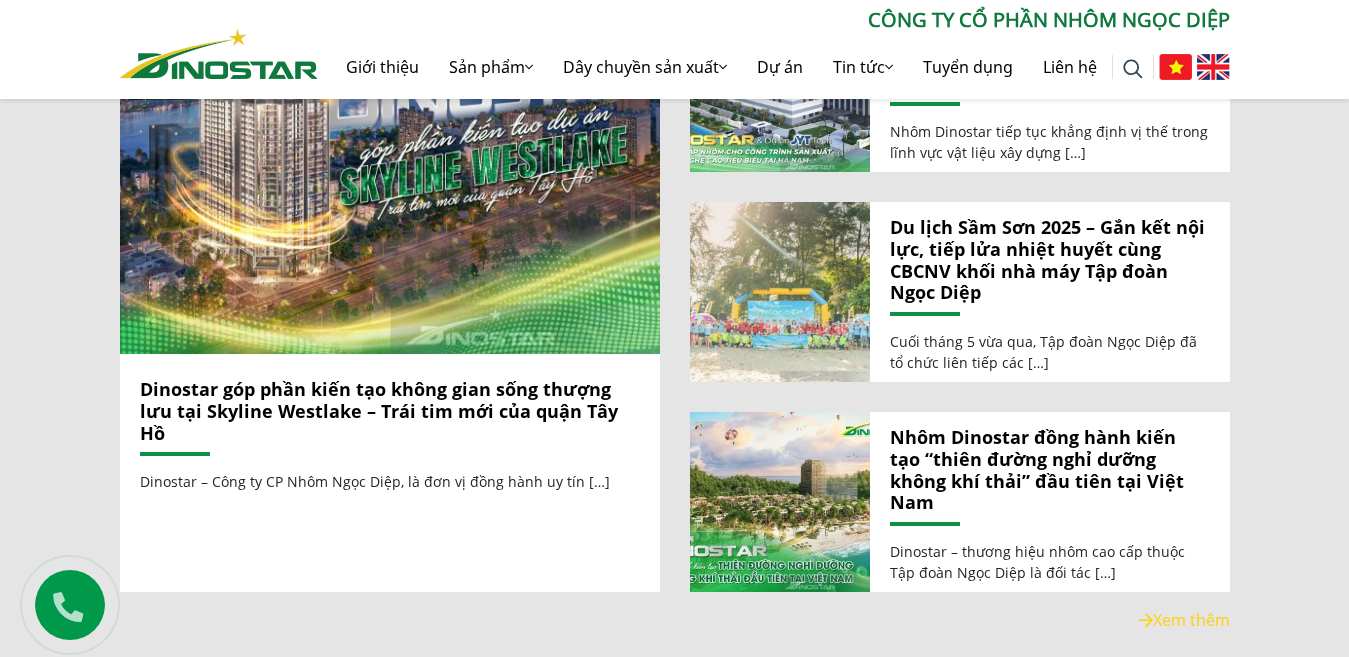 click at bounding box center [779, 292] 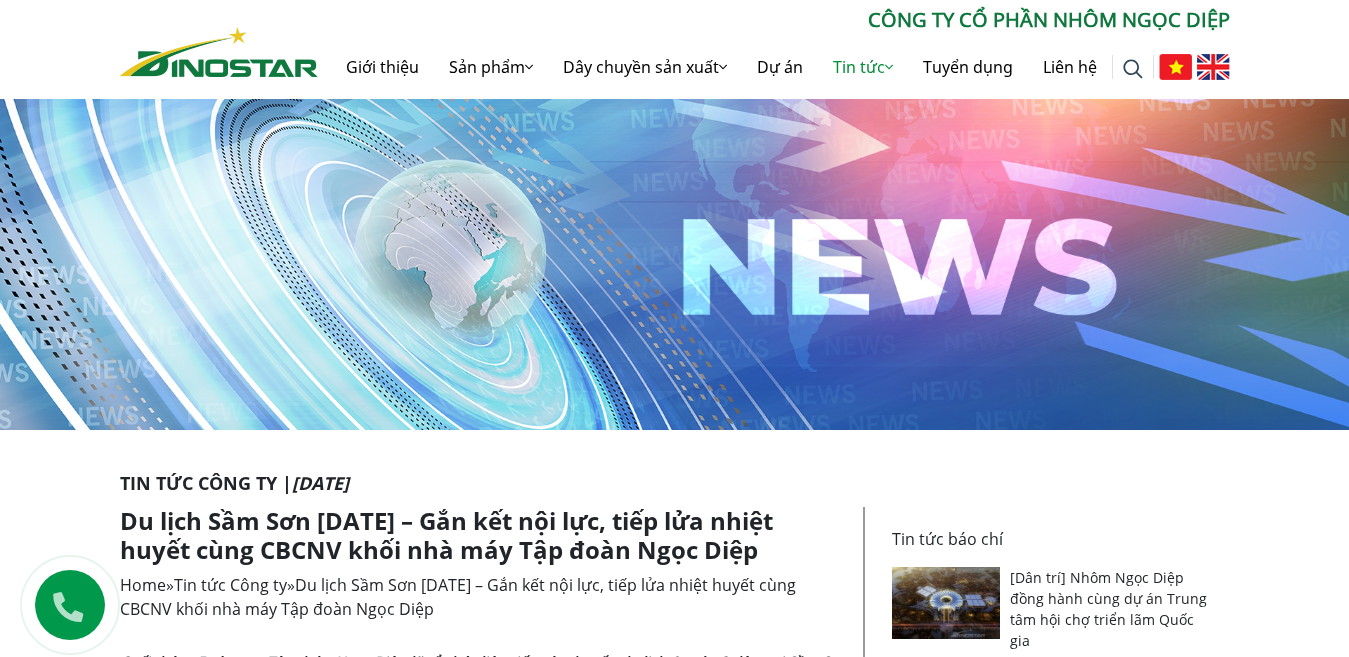 scroll, scrollTop: 0, scrollLeft: 0, axis: both 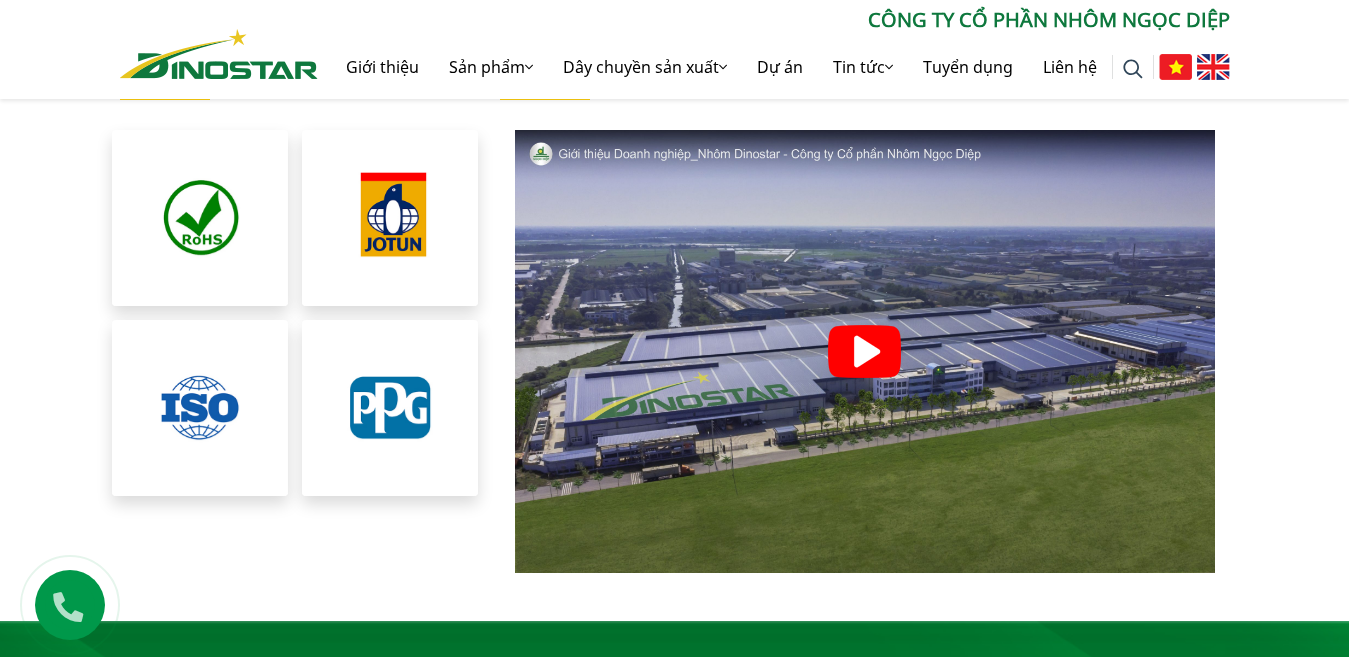 click at bounding box center [864, 351] 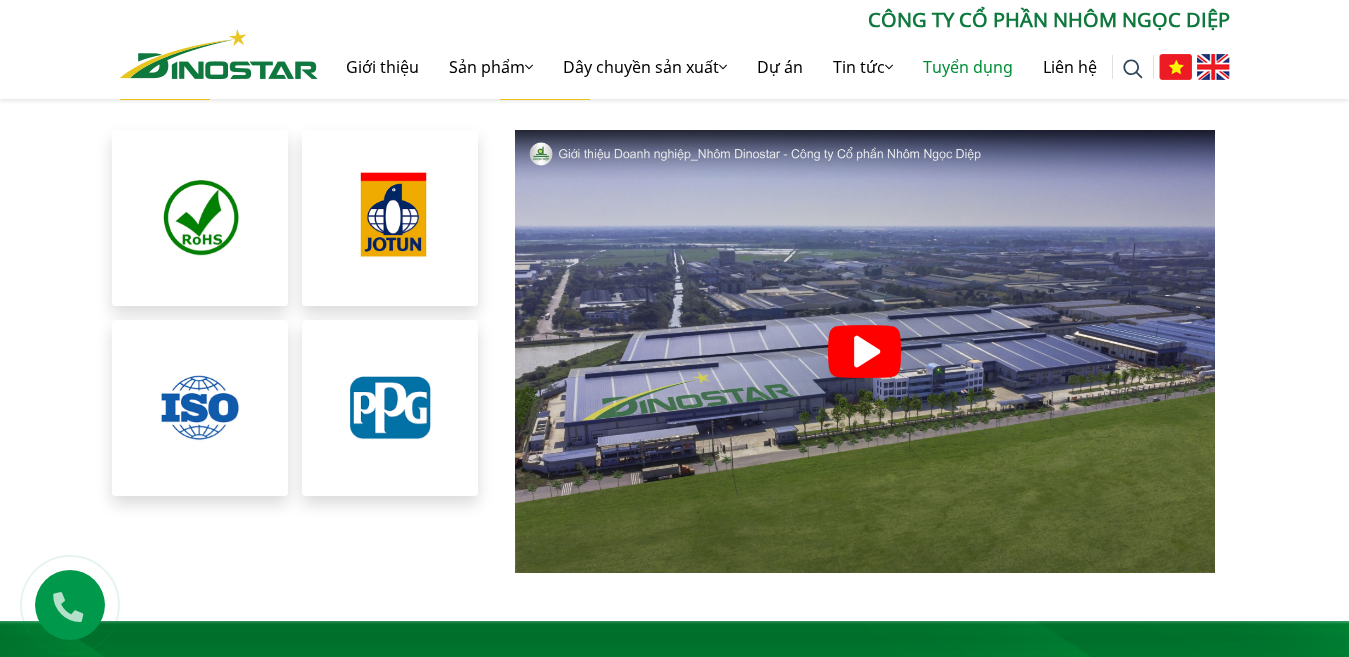 click on "Tuyển dụng" at bounding box center (968, 67) 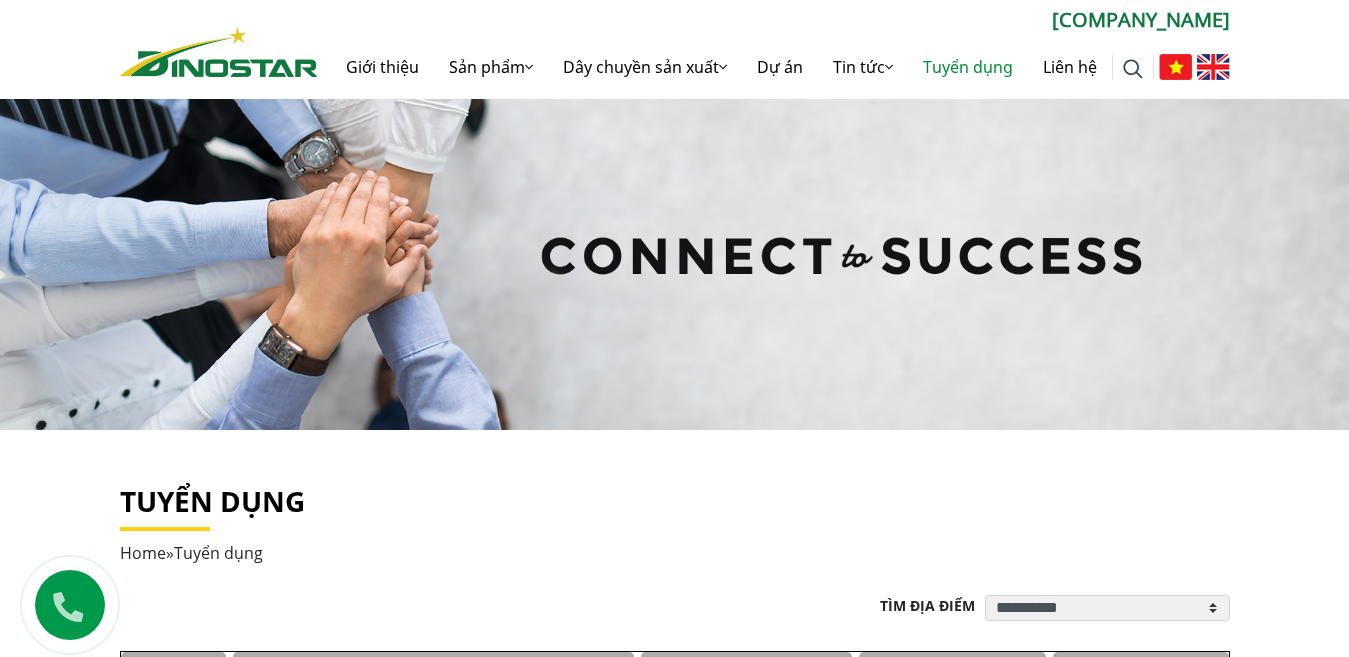 scroll, scrollTop: 0, scrollLeft: 0, axis: both 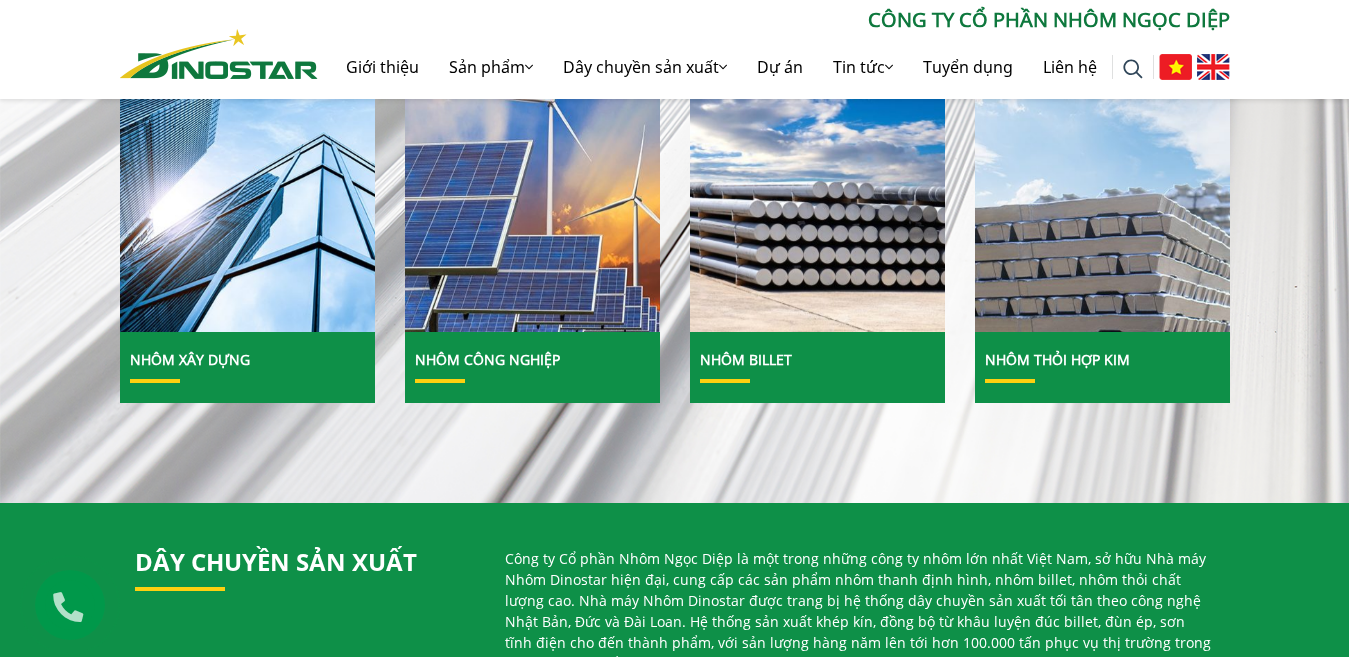click on "Nhôm Công nghiệp" at bounding box center [487, 359] 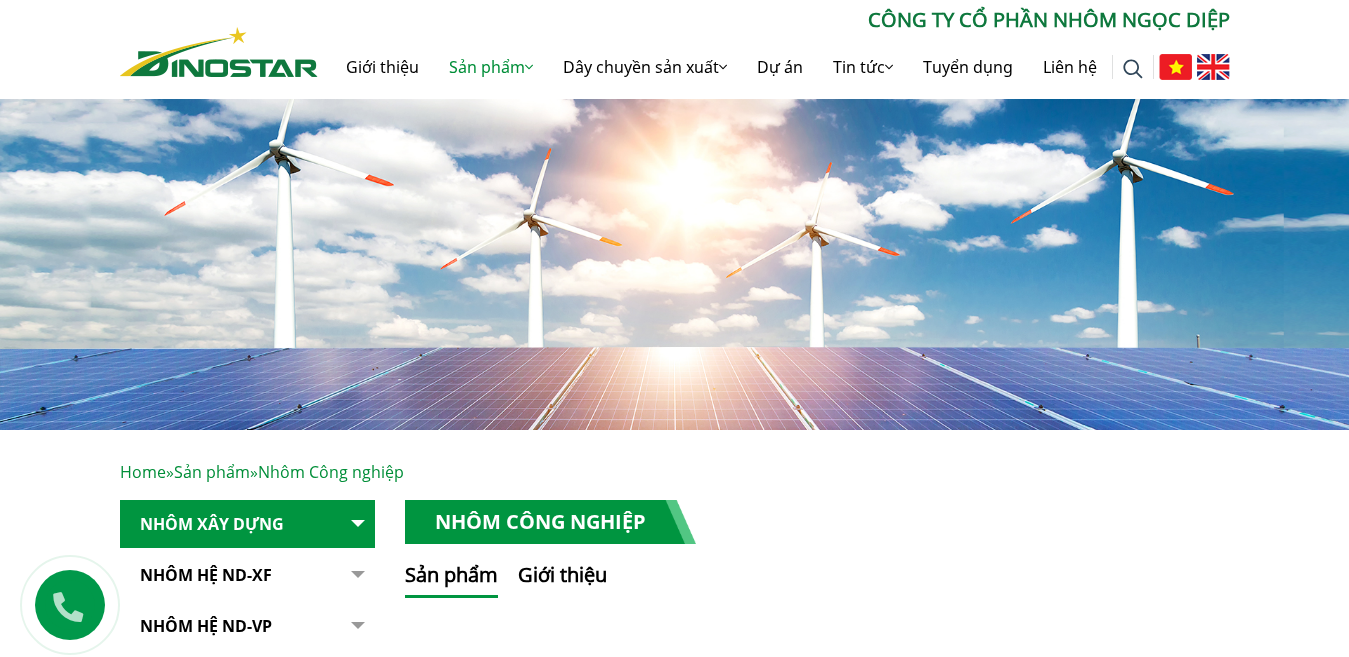 scroll, scrollTop: 0, scrollLeft: 0, axis: both 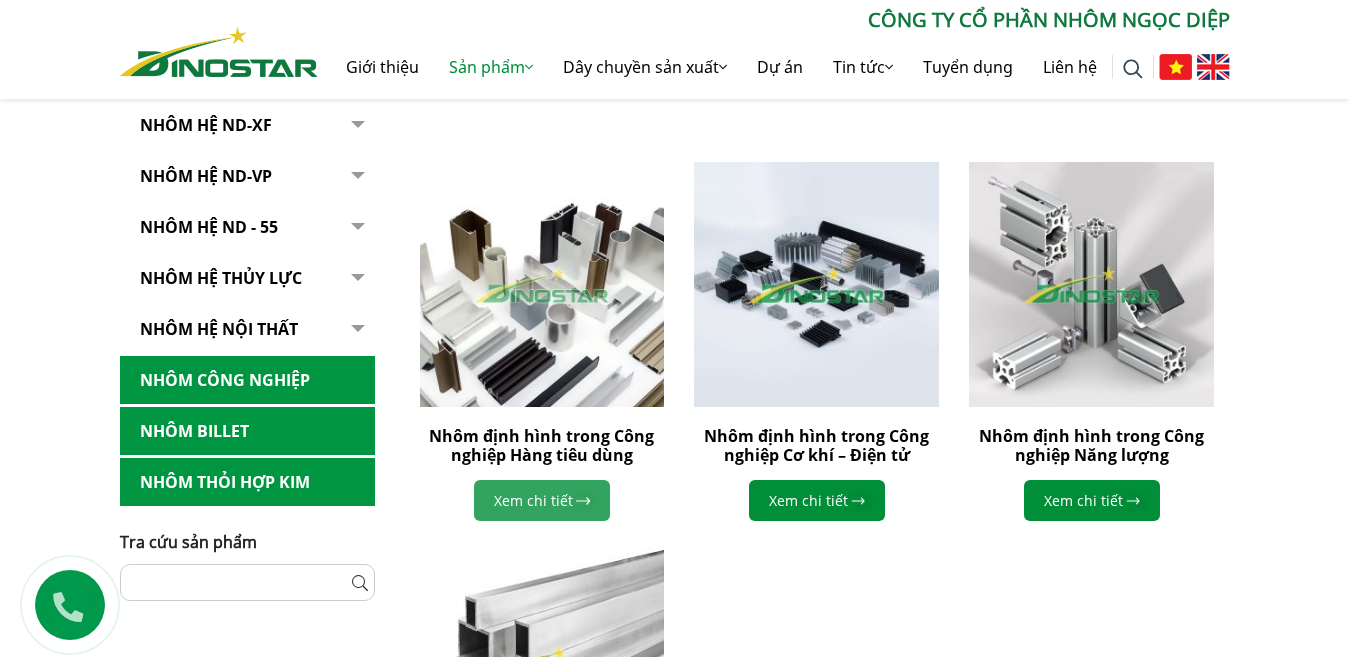 click on "Xem chi tiết" at bounding box center (542, 500) 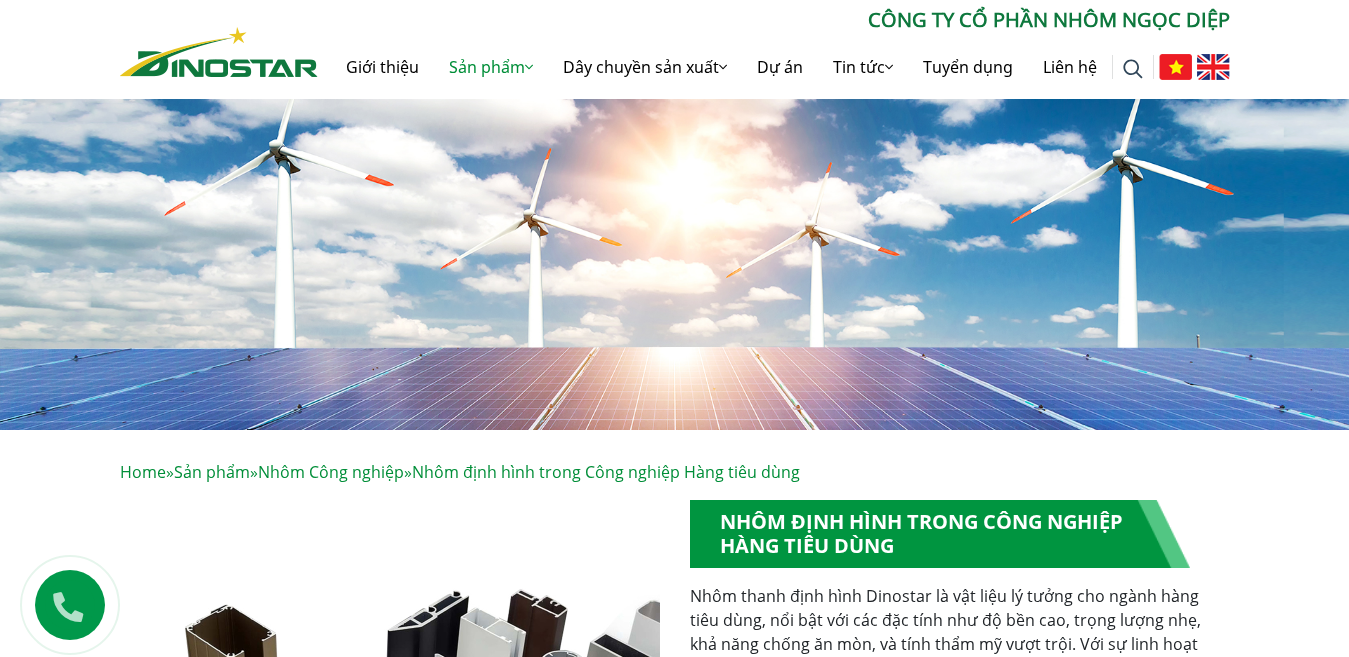 scroll, scrollTop: 0, scrollLeft: 0, axis: both 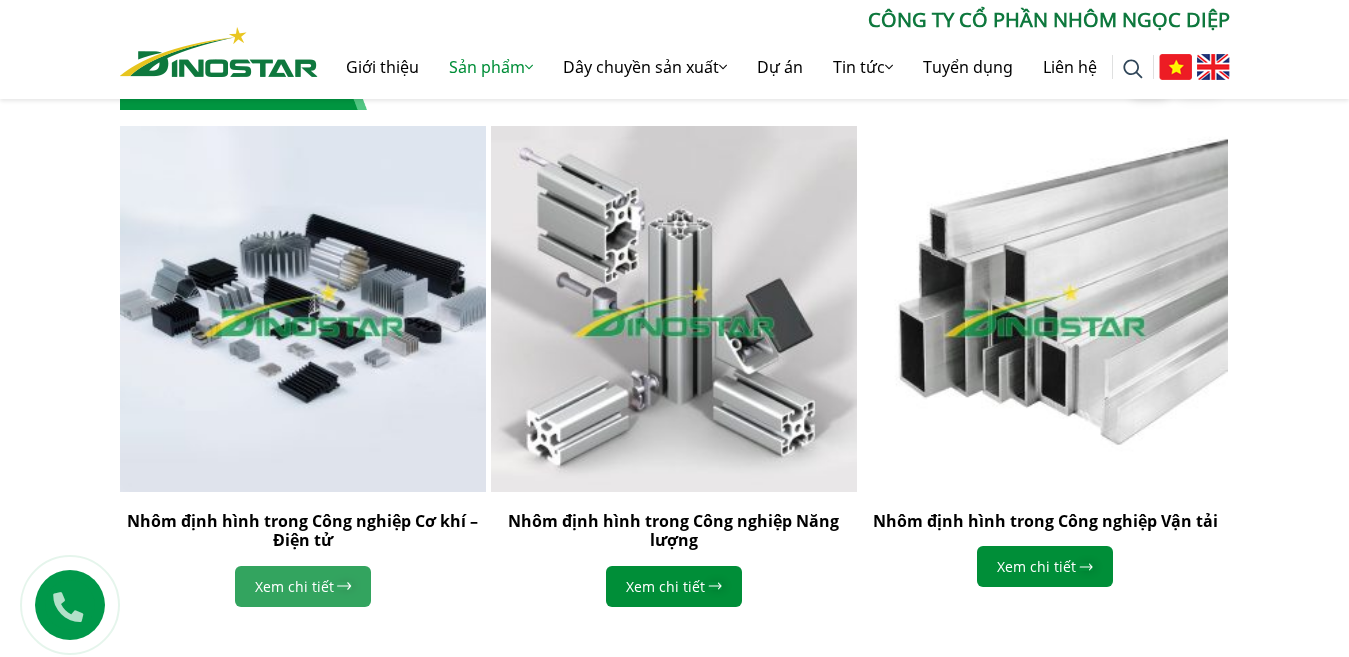 click on "Xem chi tiết" at bounding box center (303, 586) 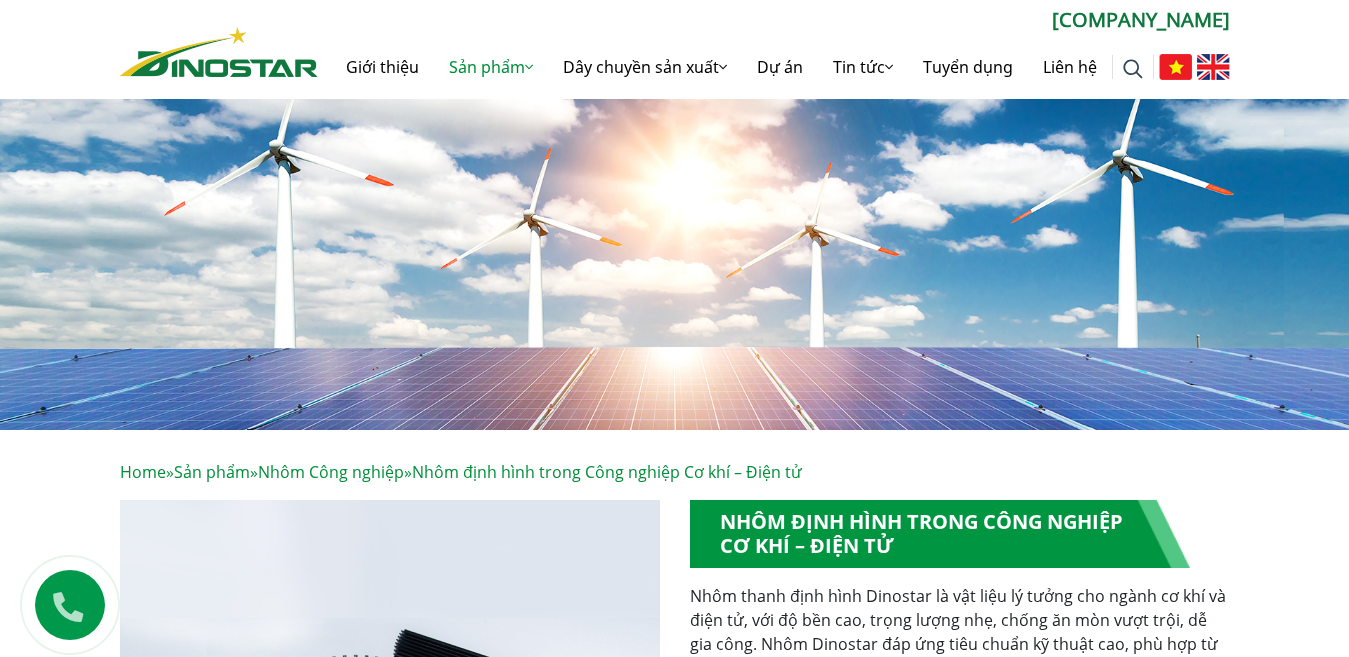 scroll, scrollTop: 0, scrollLeft: 0, axis: both 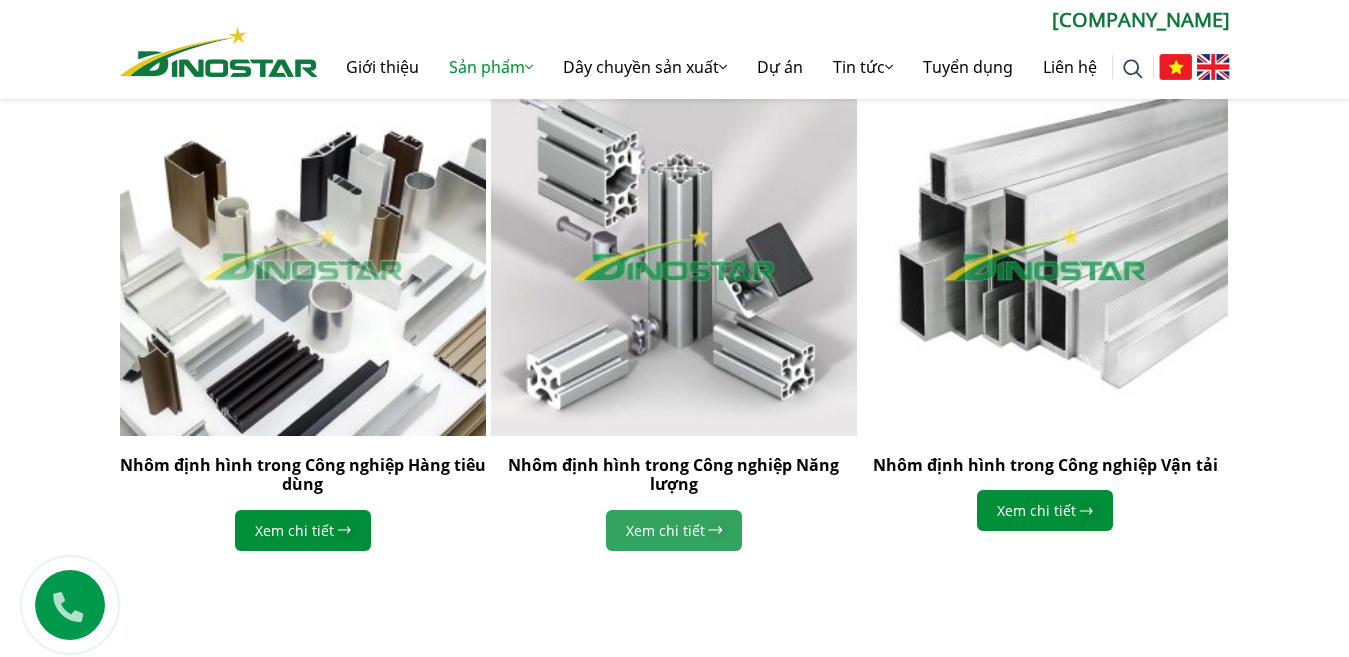 click on "Xem chi tiết" at bounding box center [674, 530] 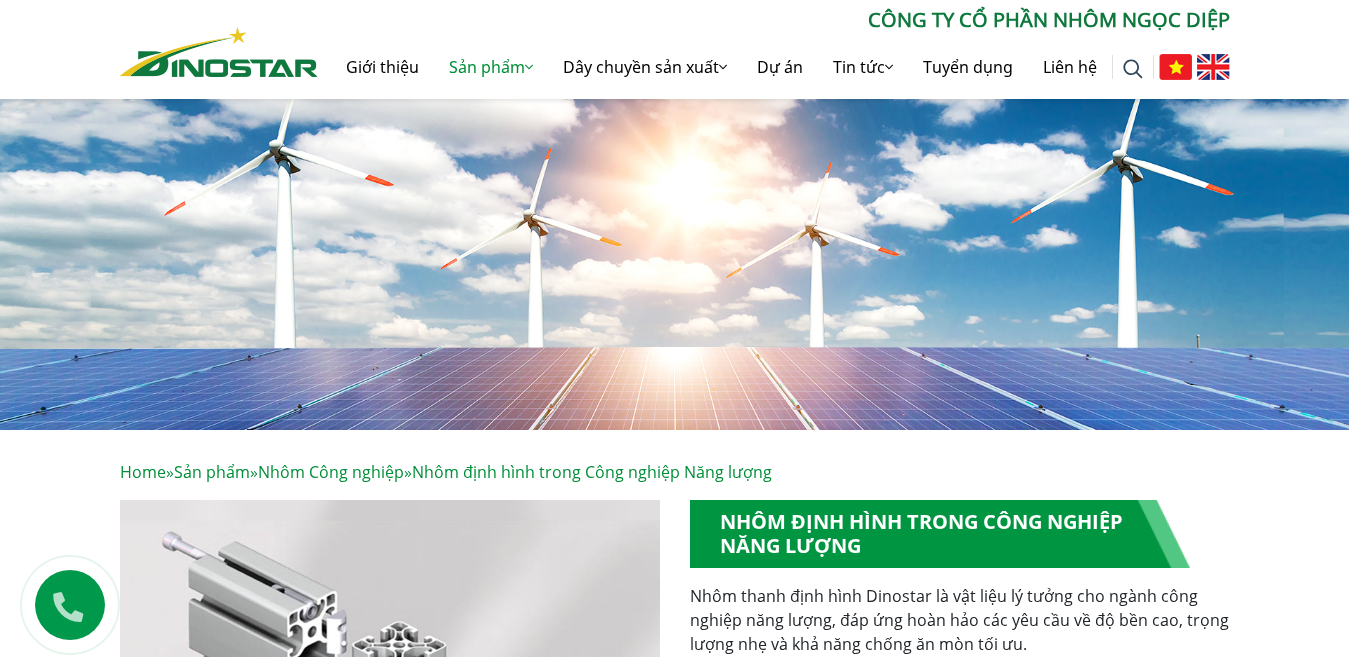 scroll, scrollTop: 200, scrollLeft: 0, axis: vertical 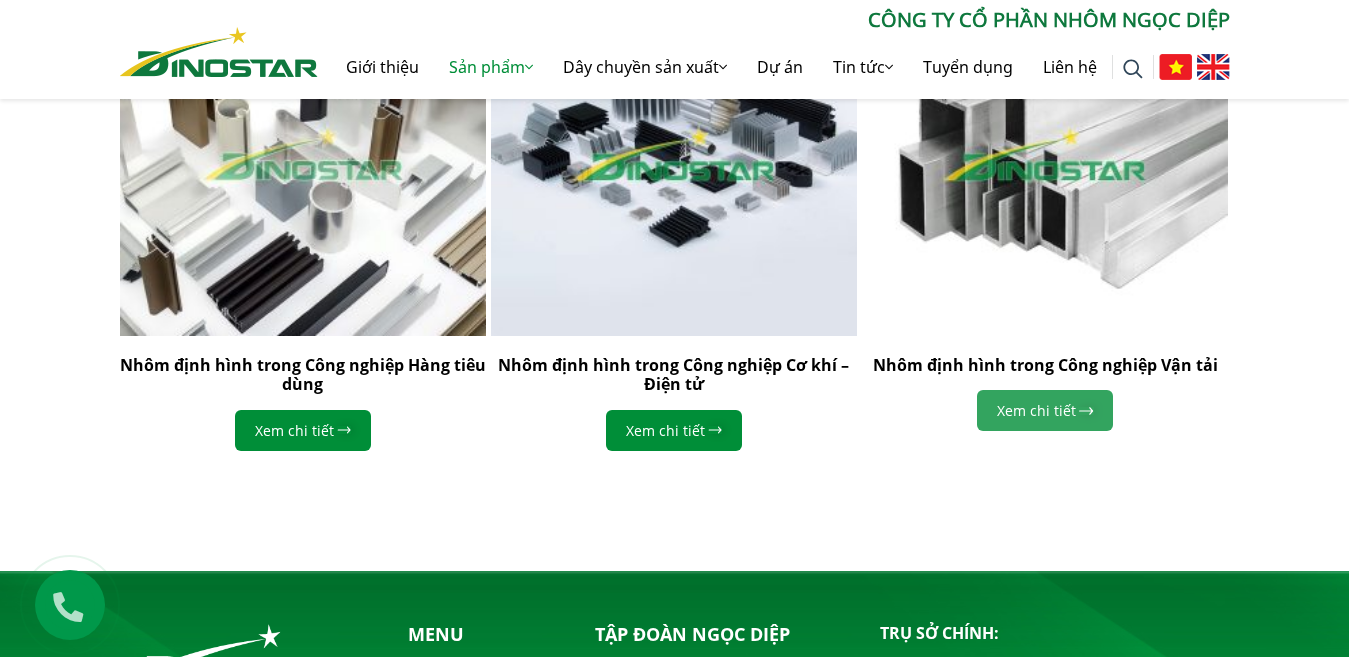 click on "Xem chi tiết" at bounding box center [1045, 410] 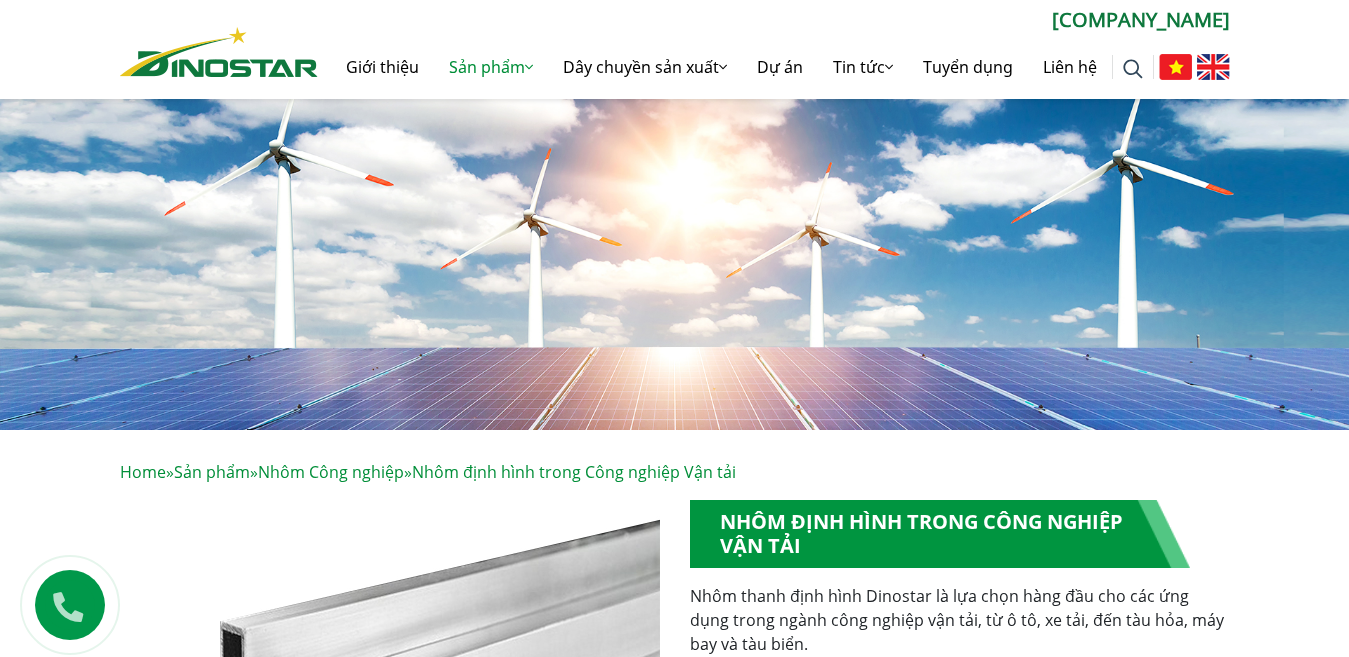 scroll, scrollTop: 200, scrollLeft: 0, axis: vertical 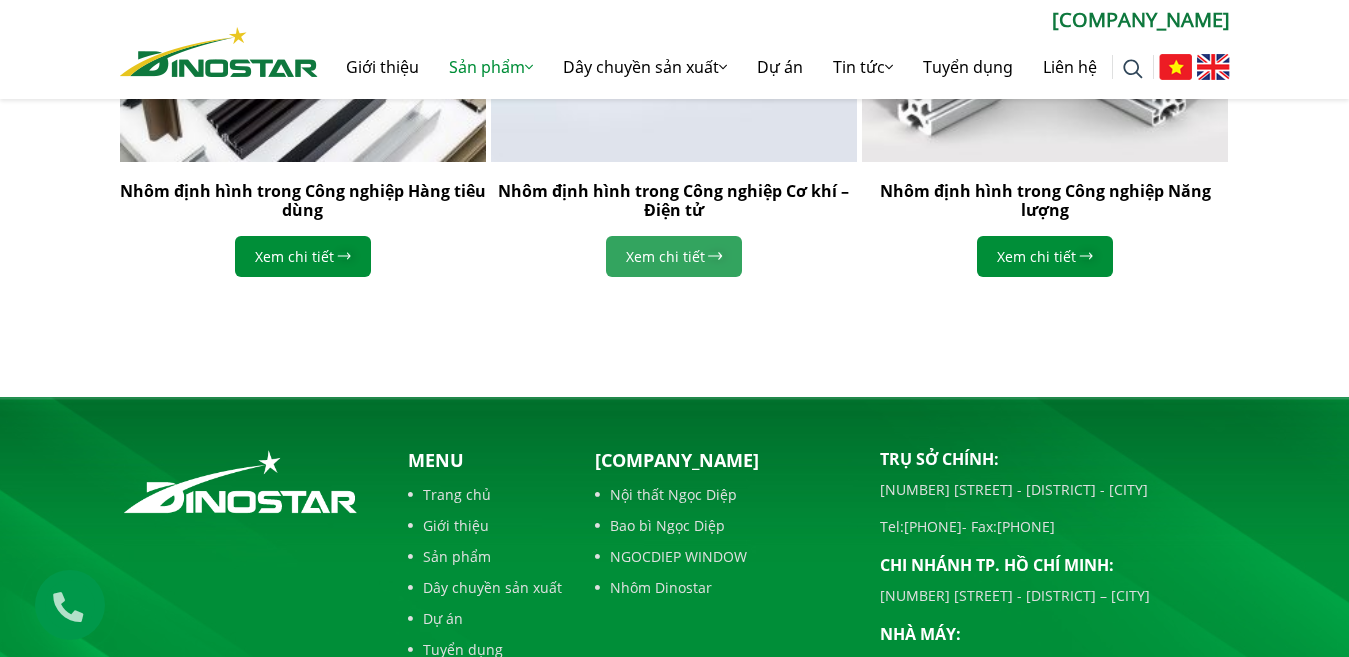 click on "Xem chi tiết" at bounding box center (674, 256) 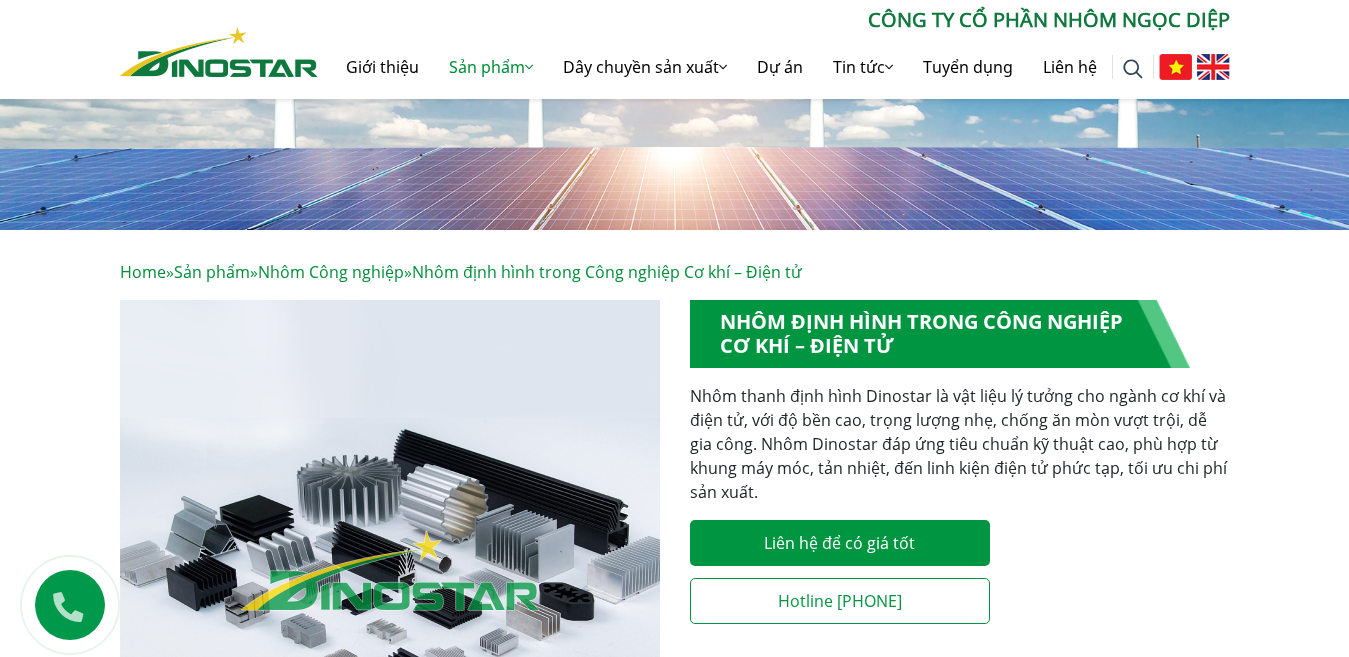scroll, scrollTop: 200, scrollLeft: 0, axis: vertical 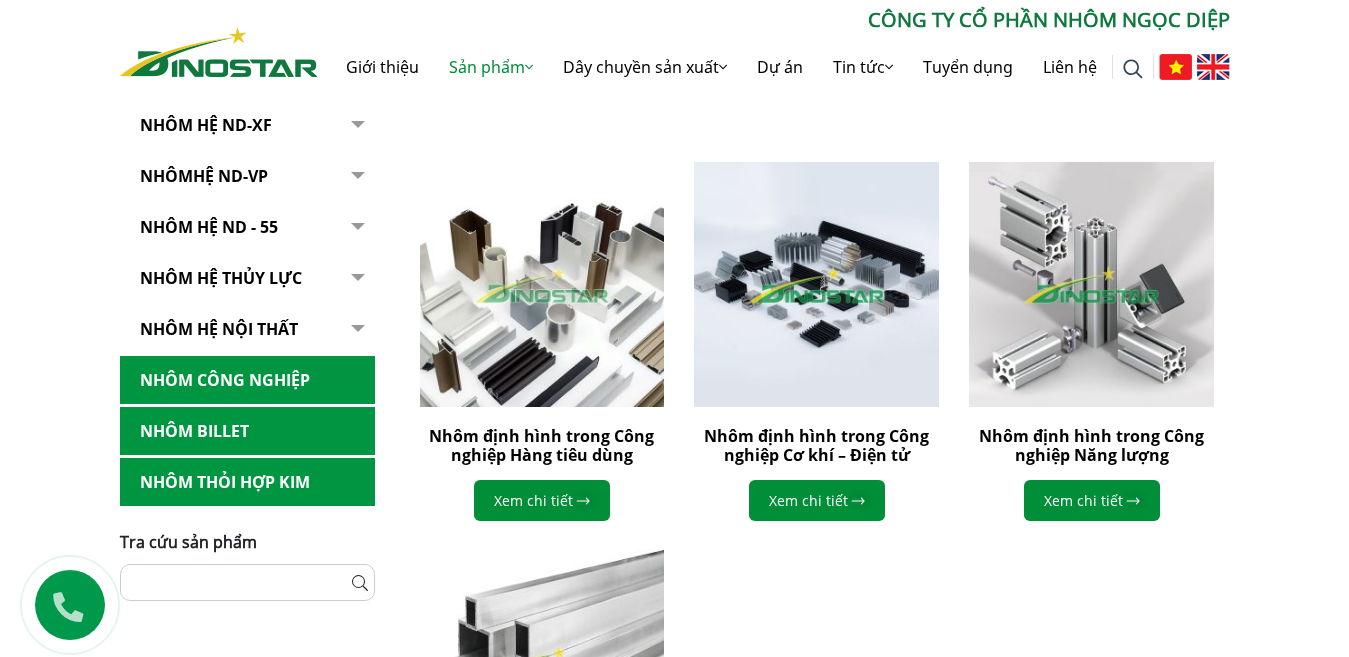 click on "Nhôm Hệ ND-XF" at bounding box center (247, 125) 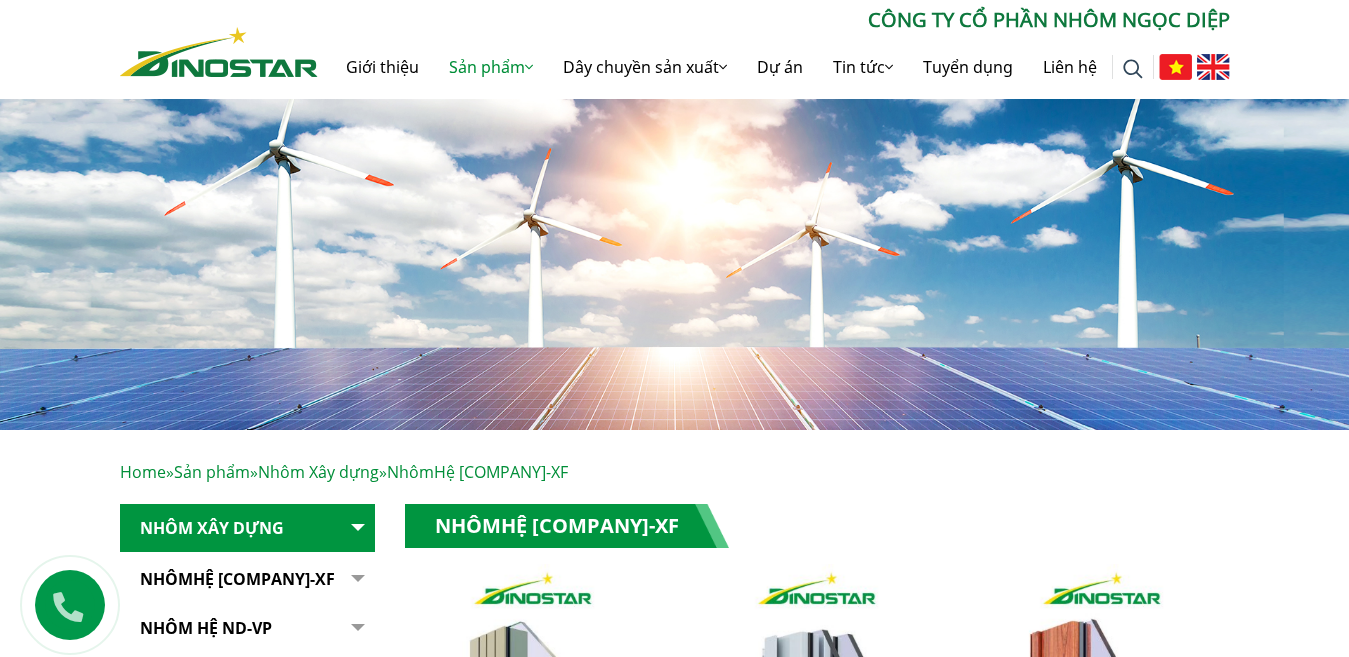 scroll, scrollTop: 0, scrollLeft: 0, axis: both 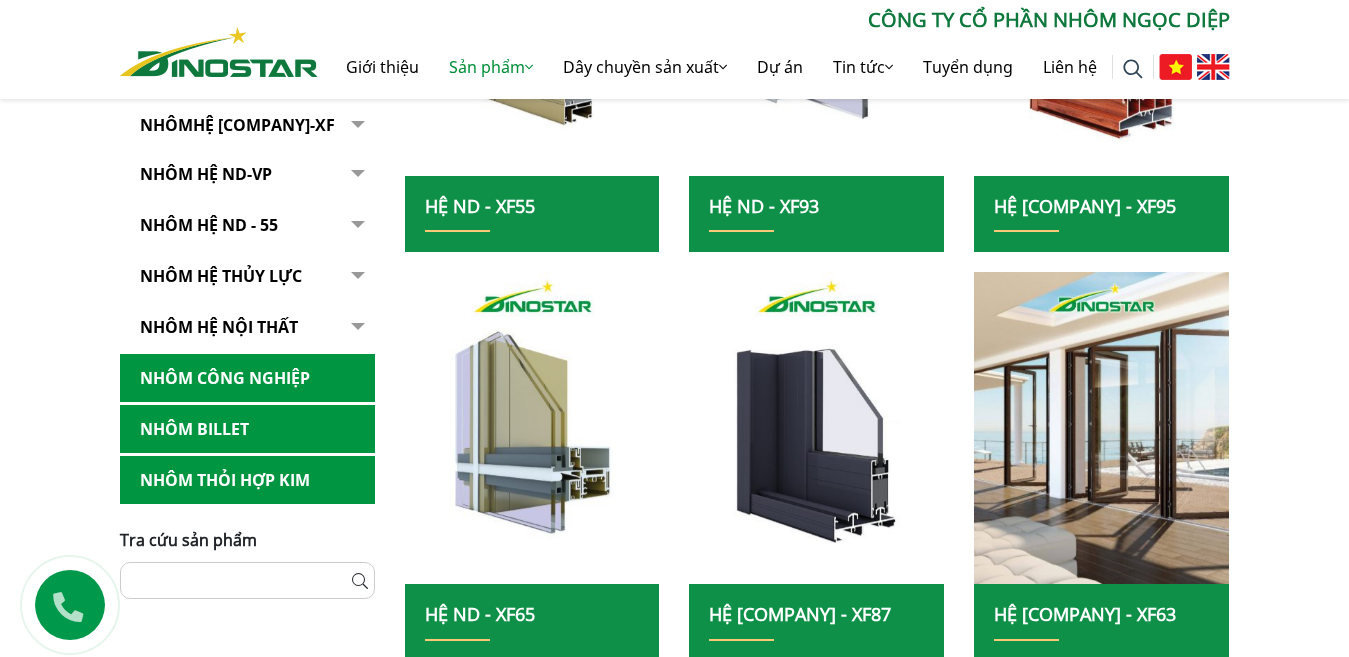 click on "NhômHệ [COMPANY] - VP" at bounding box center [247, 174] 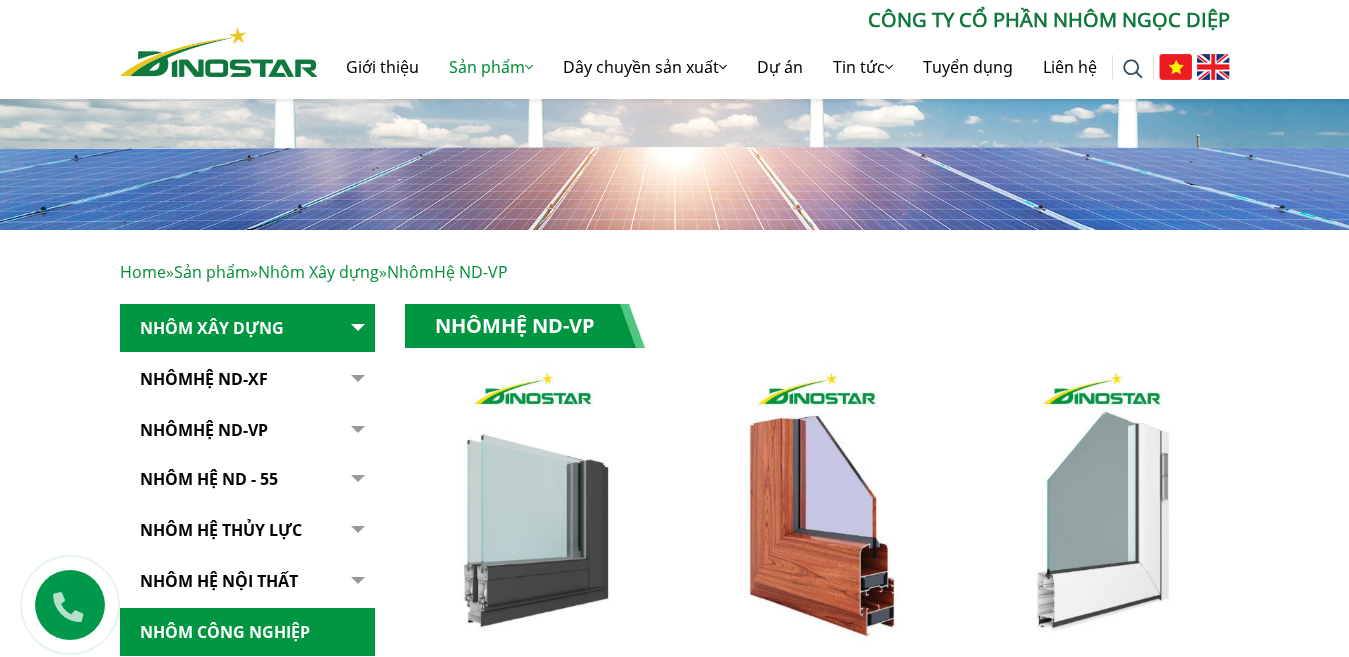 scroll, scrollTop: 200, scrollLeft: 0, axis: vertical 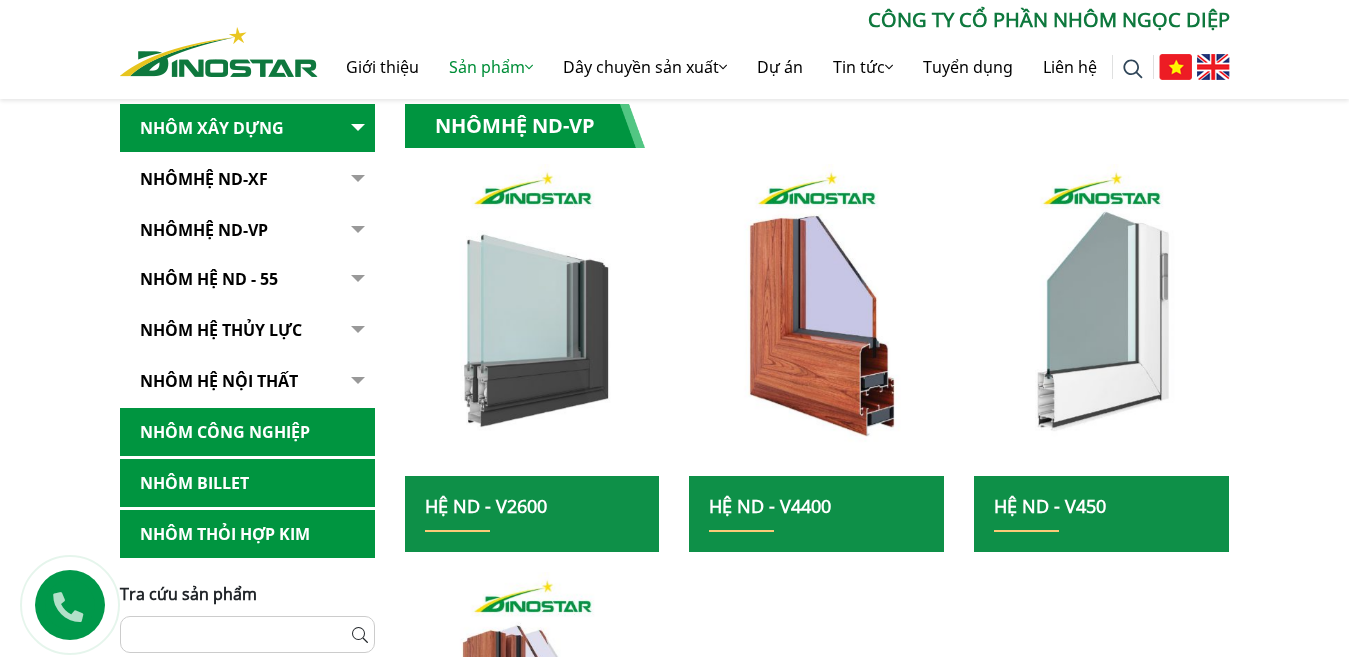 click on "NHÔM HỆ ND - 55" at bounding box center (247, 279) 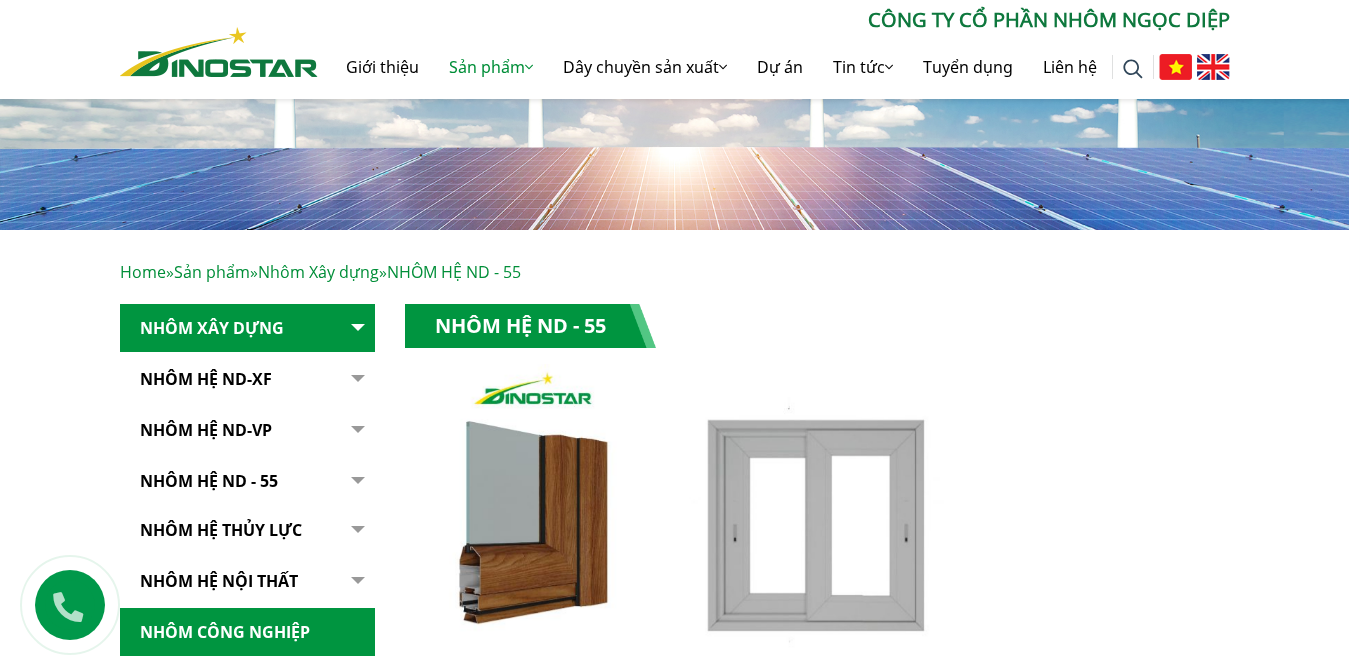 scroll, scrollTop: 200, scrollLeft: 0, axis: vertical 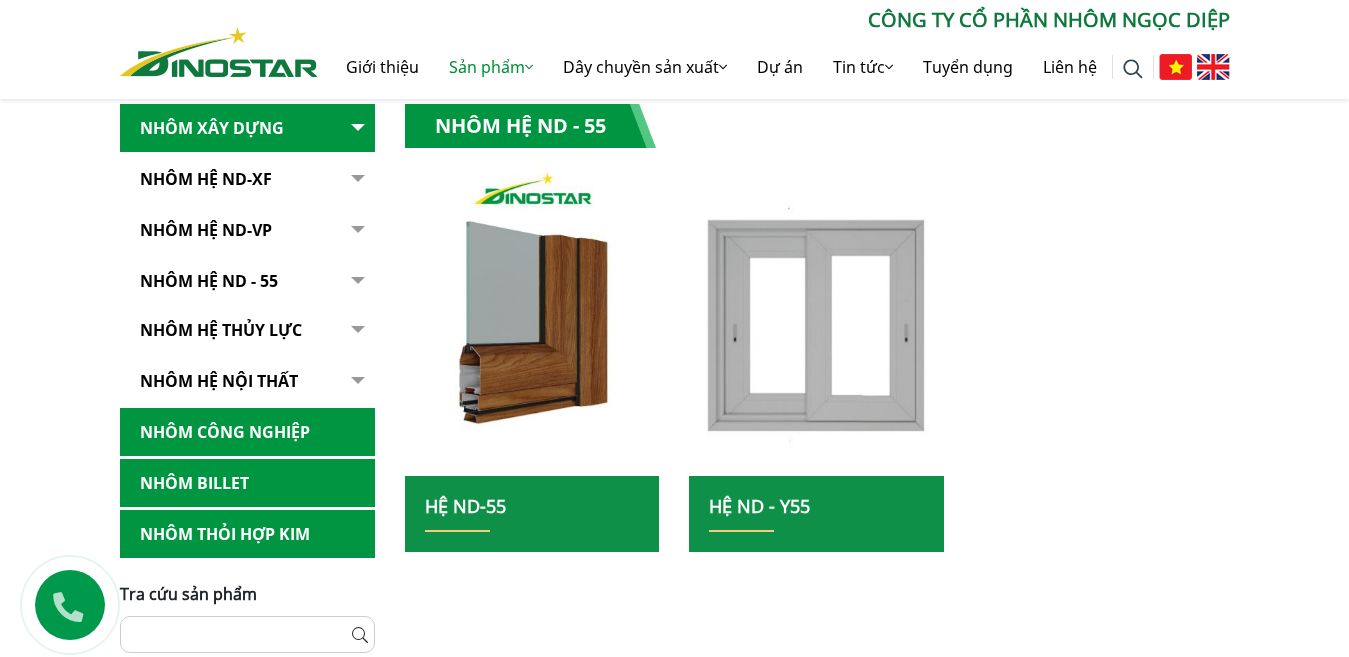 click on "Nhôm hệ thủy lực" at bounding box center [247, 330] 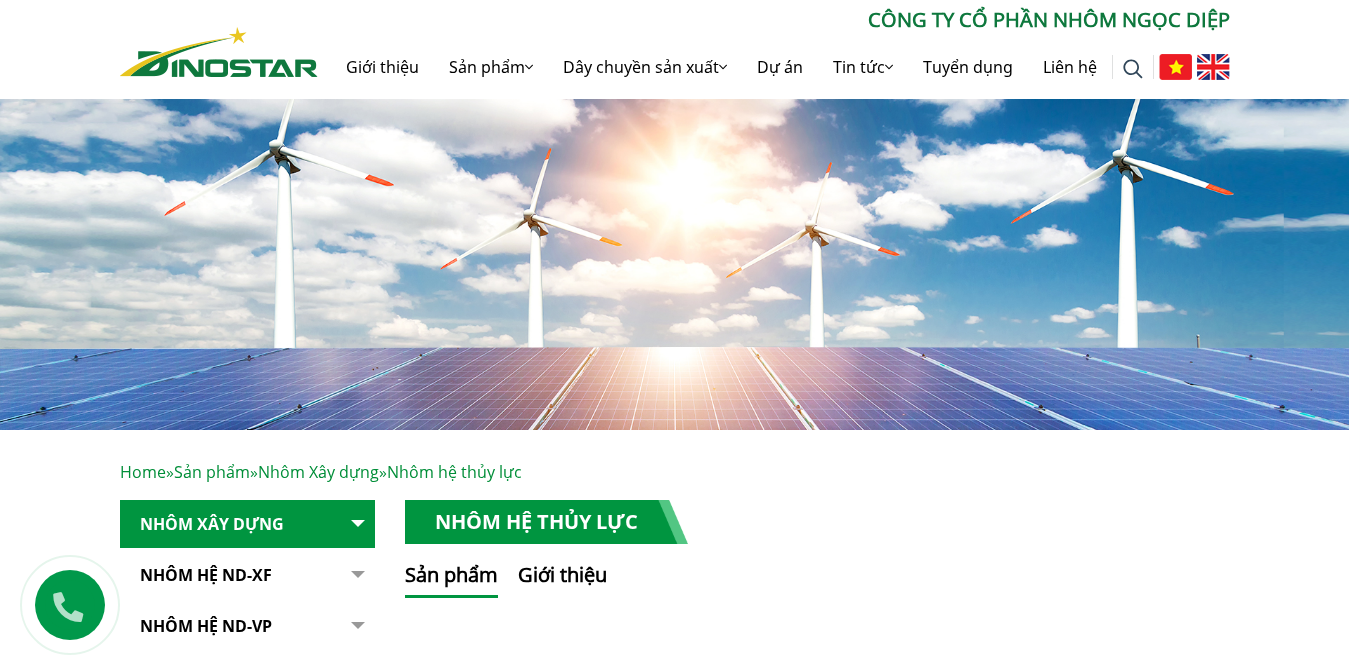 scroll, scrollTop: 0, scrollLeft: 0, axis: both 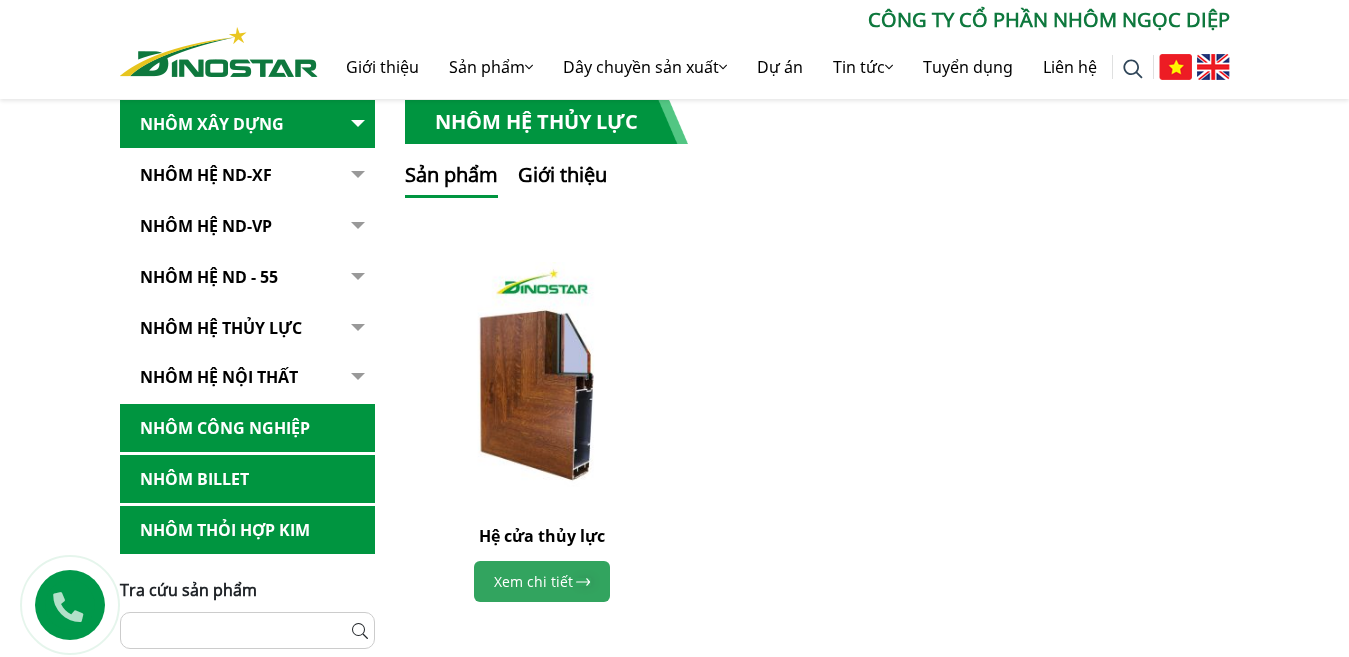 click on "Xem chi tiết" at bounding box center (542, 581) 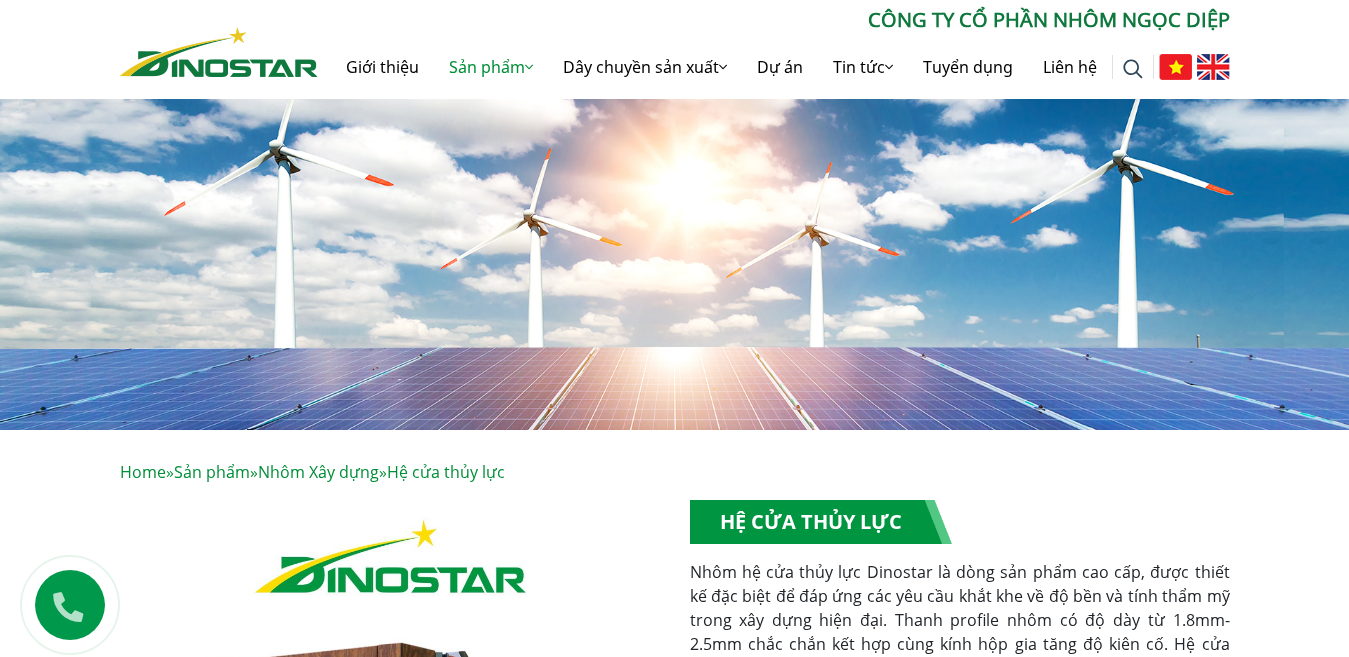scroll, scrollTop: 0, scrollLeft: 0, axis: both 